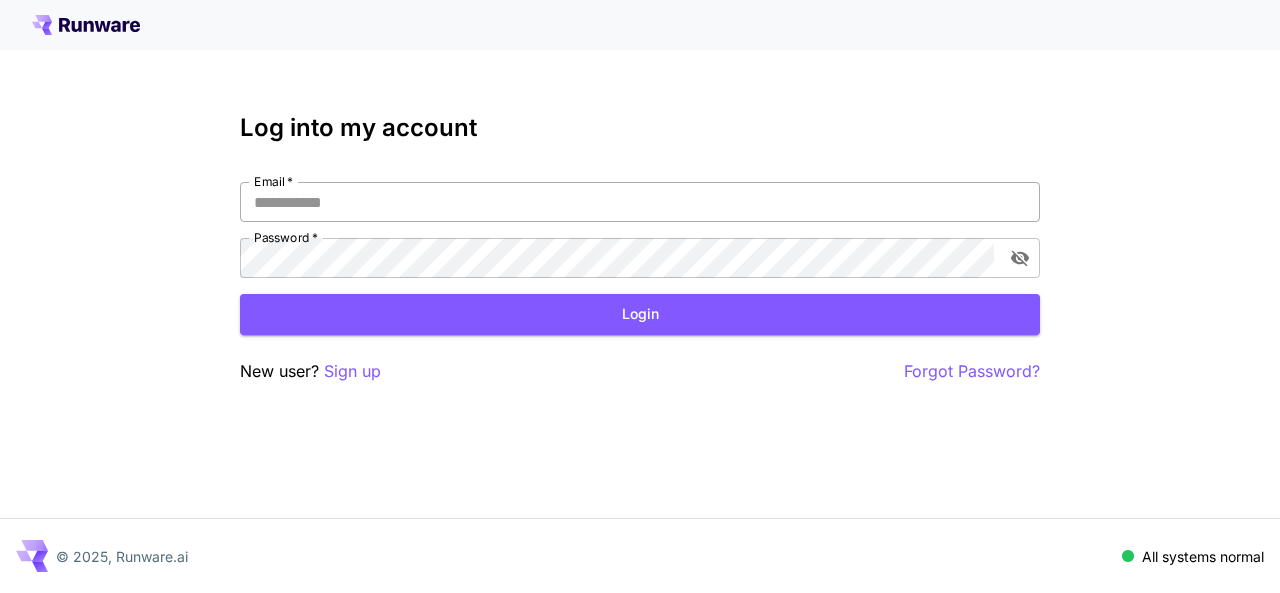scroll, scrollTop: 0, scrollLeft: 0, axis: both 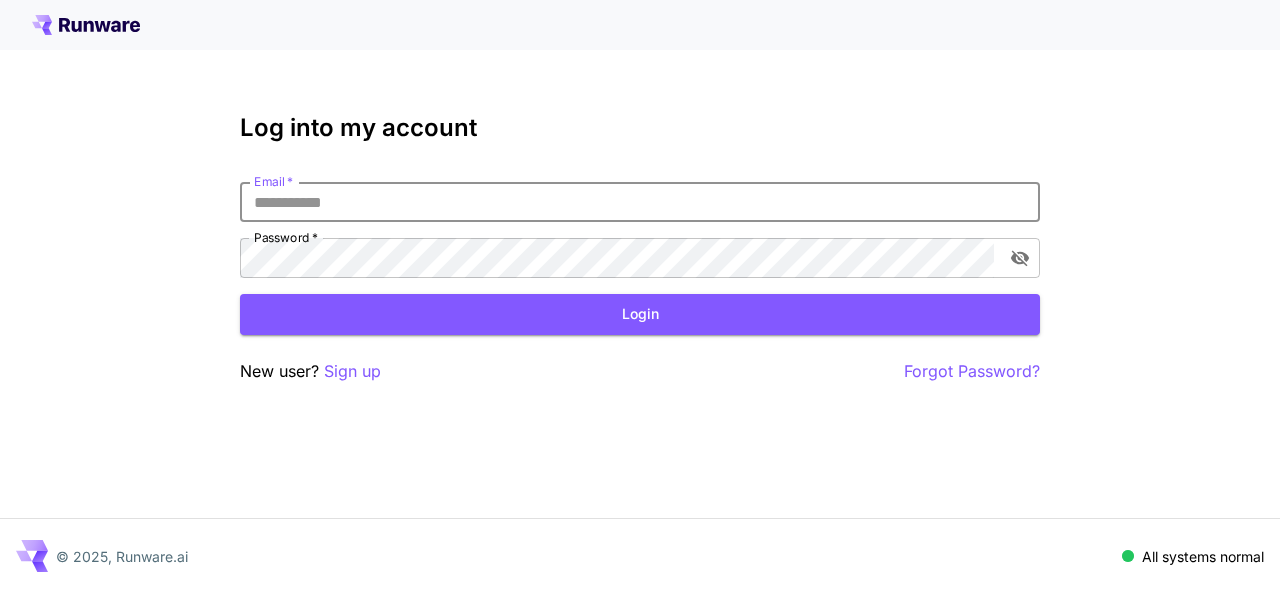 paste on "**********" 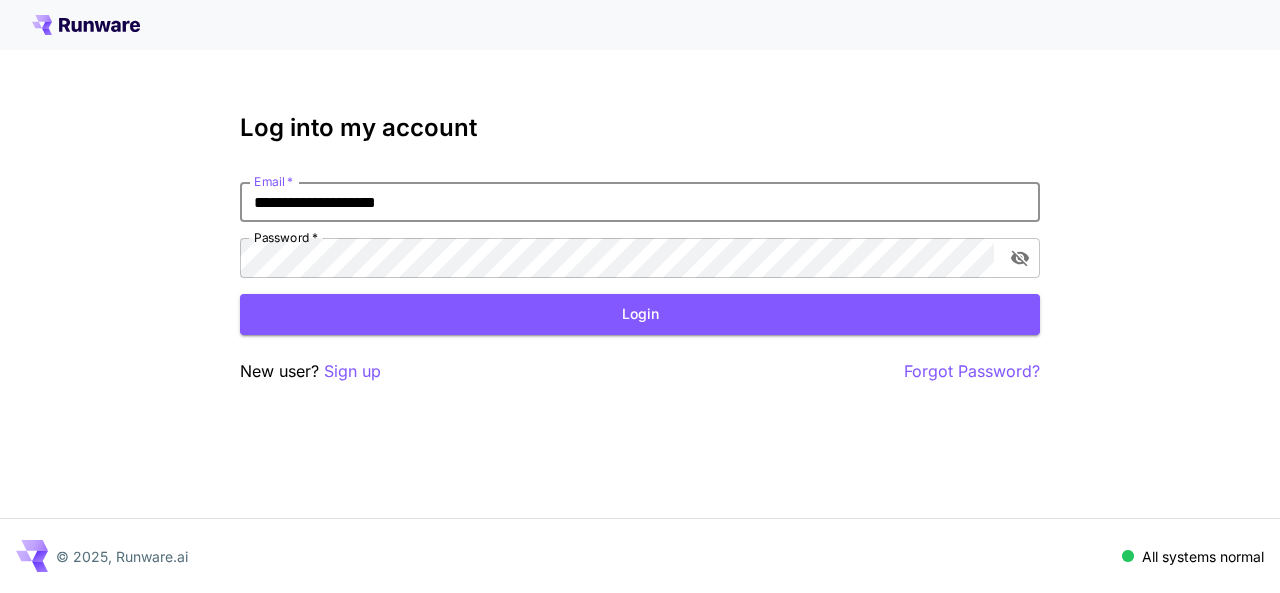 type on "**********" 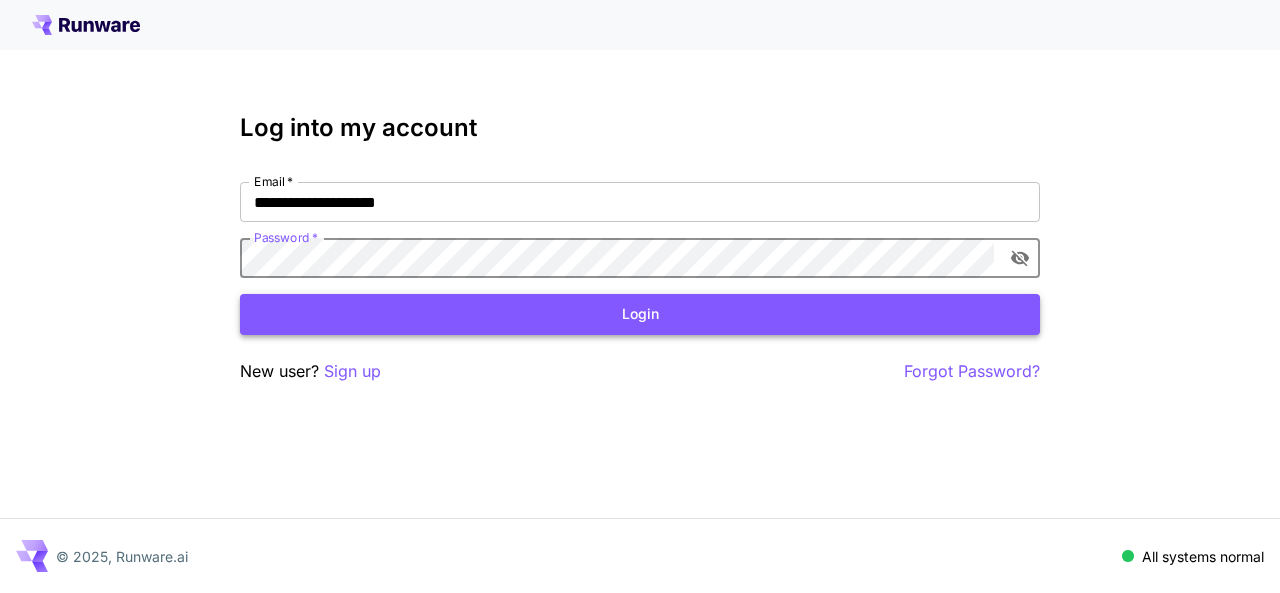 drag, startPoint x: 453, startPoint y: 341, endPoint x: 462, endPoint y: 323, distance: 20.12461 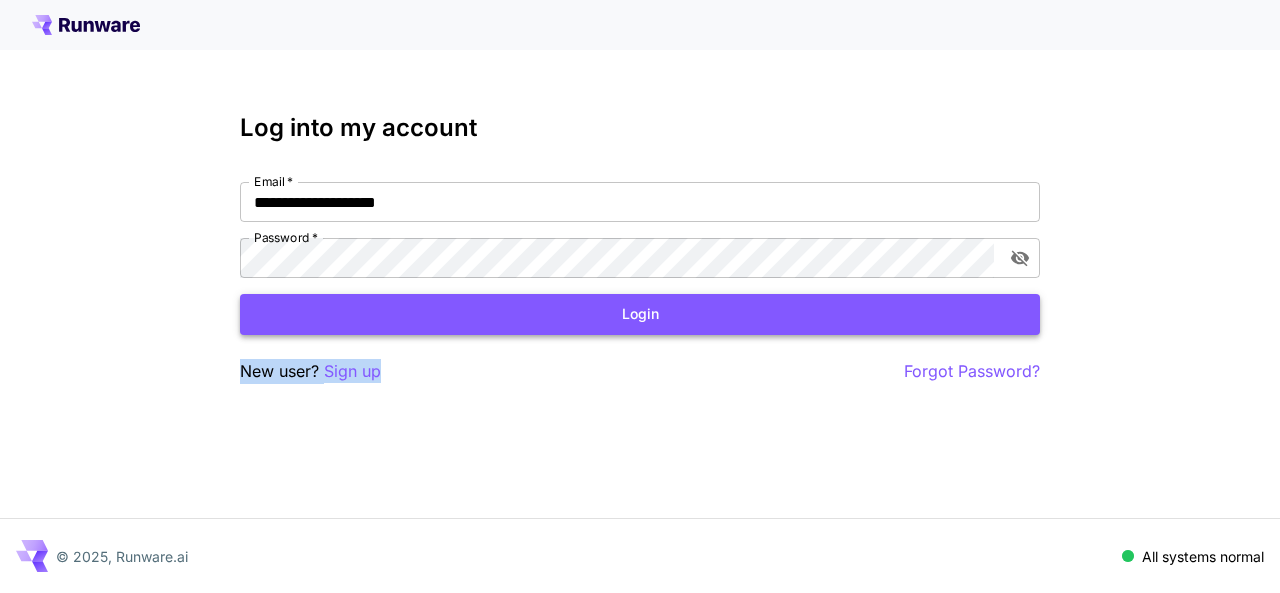click on "Login" at bounding box center (640, 314) 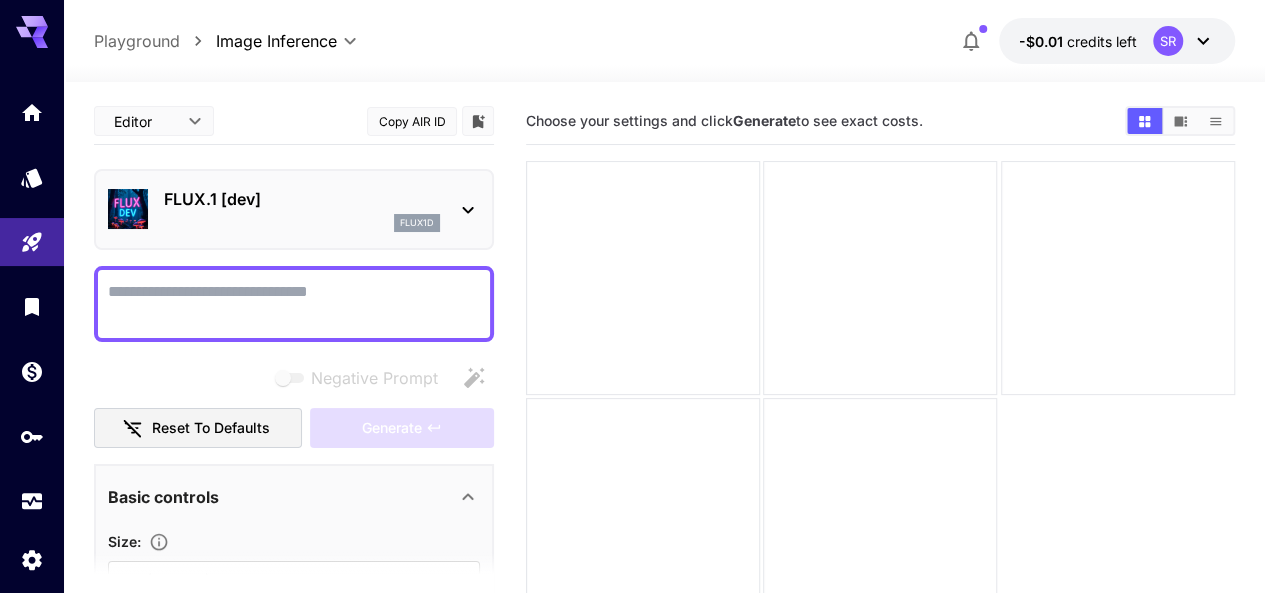 click on "SR" at bounding box center (1184, 41) 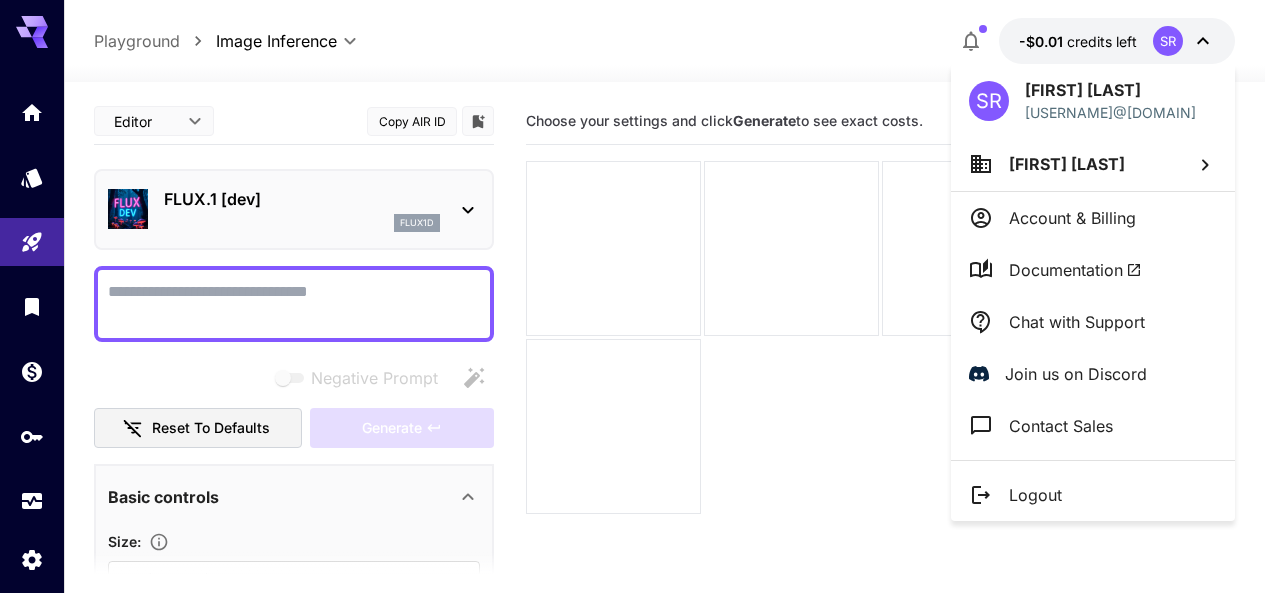 click on "Account & Billing" at bounding box center [1093, 218] 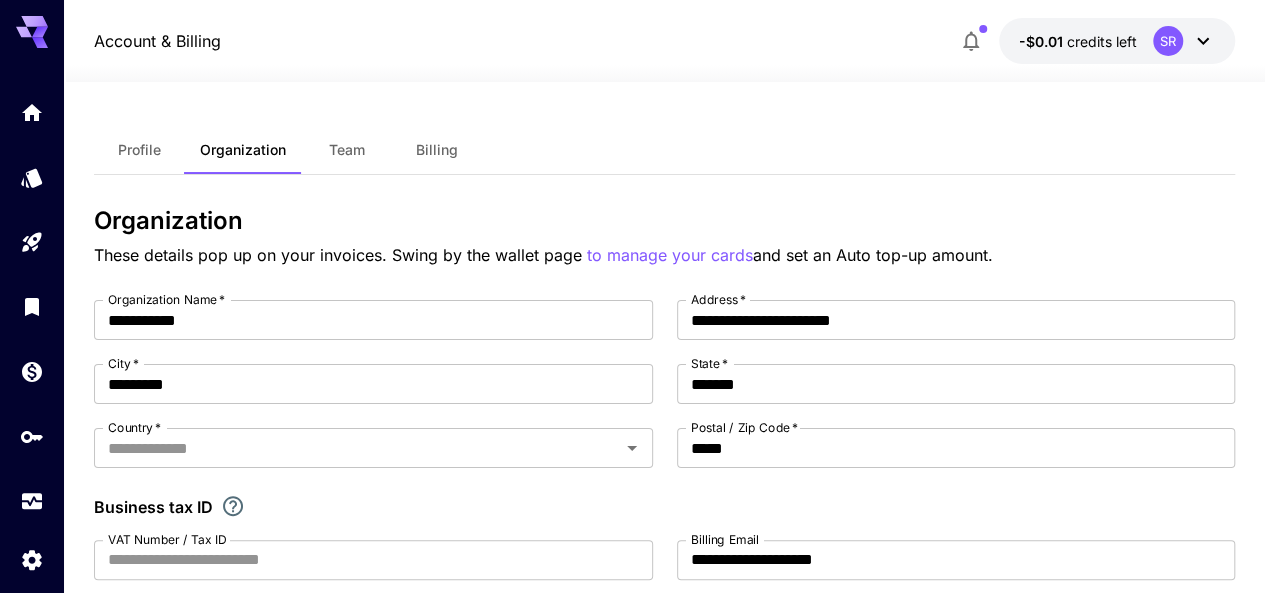 type on "********" 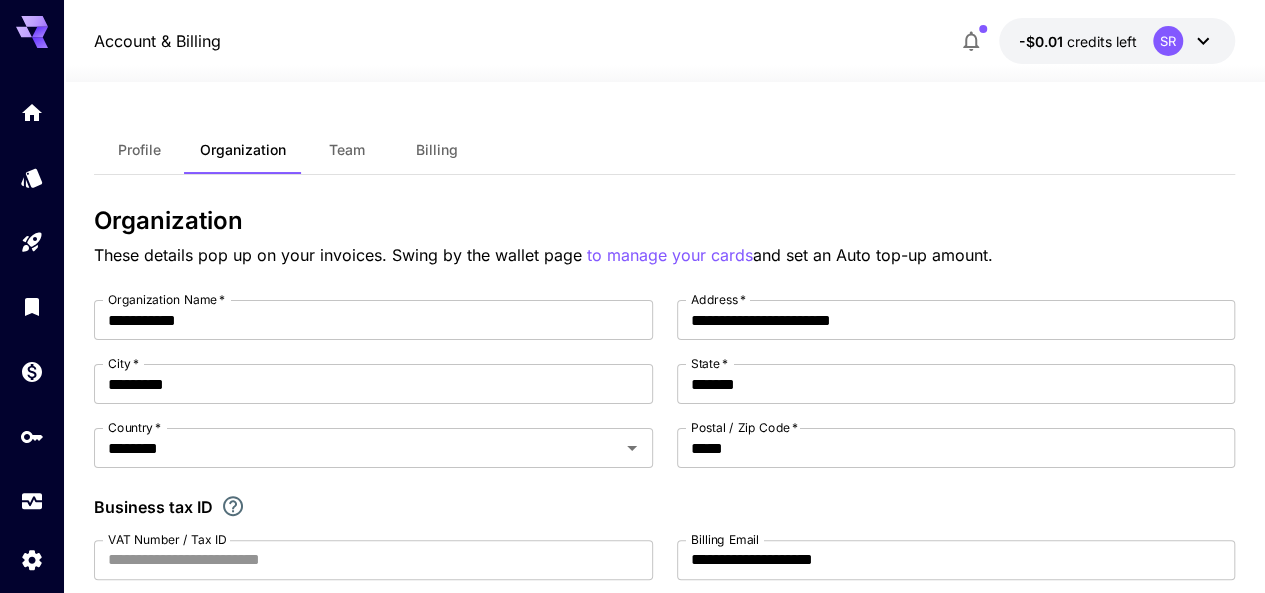 click on "Billing" at bounding box center [437, 150] 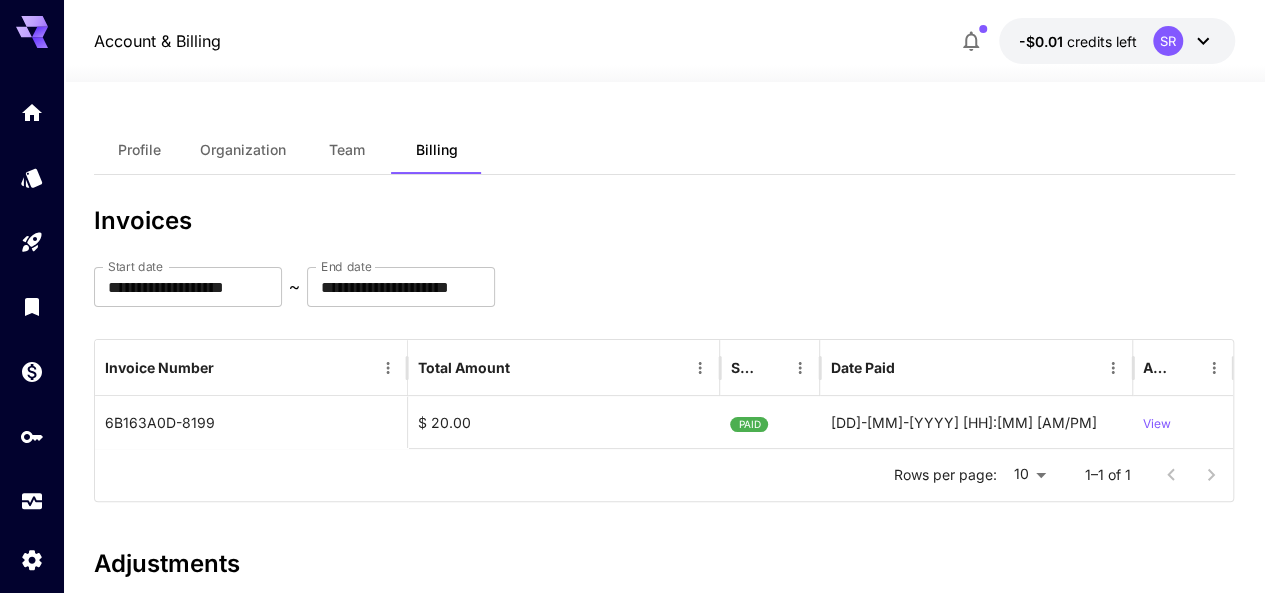 click on "Team" at bounding box center (347, 150) 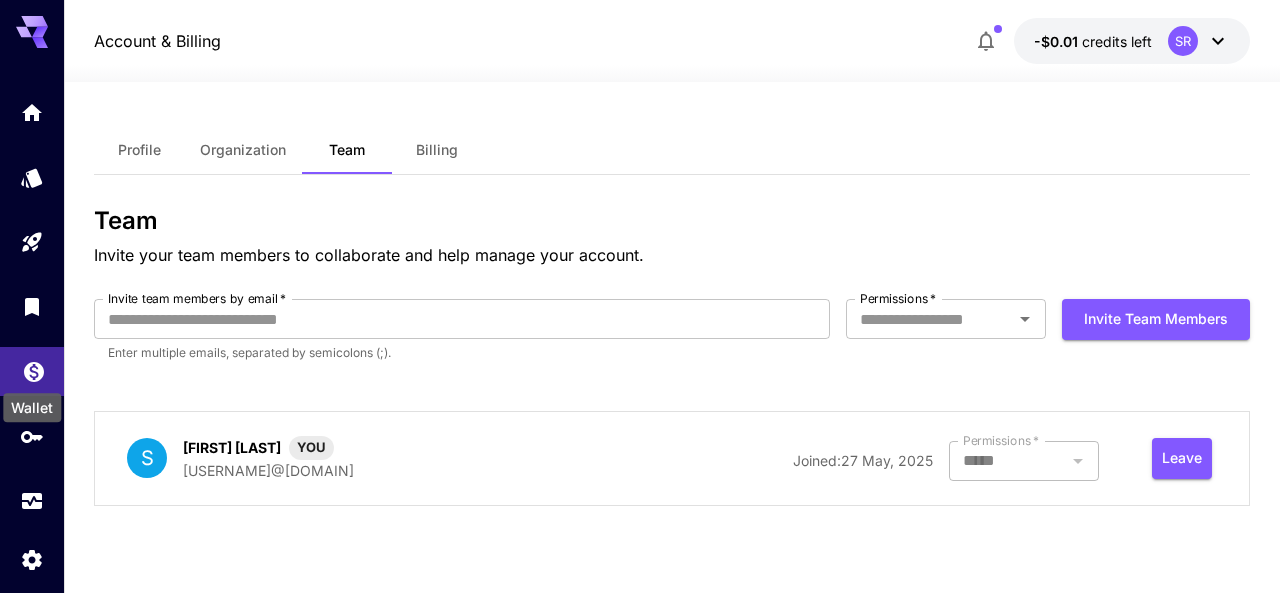 click 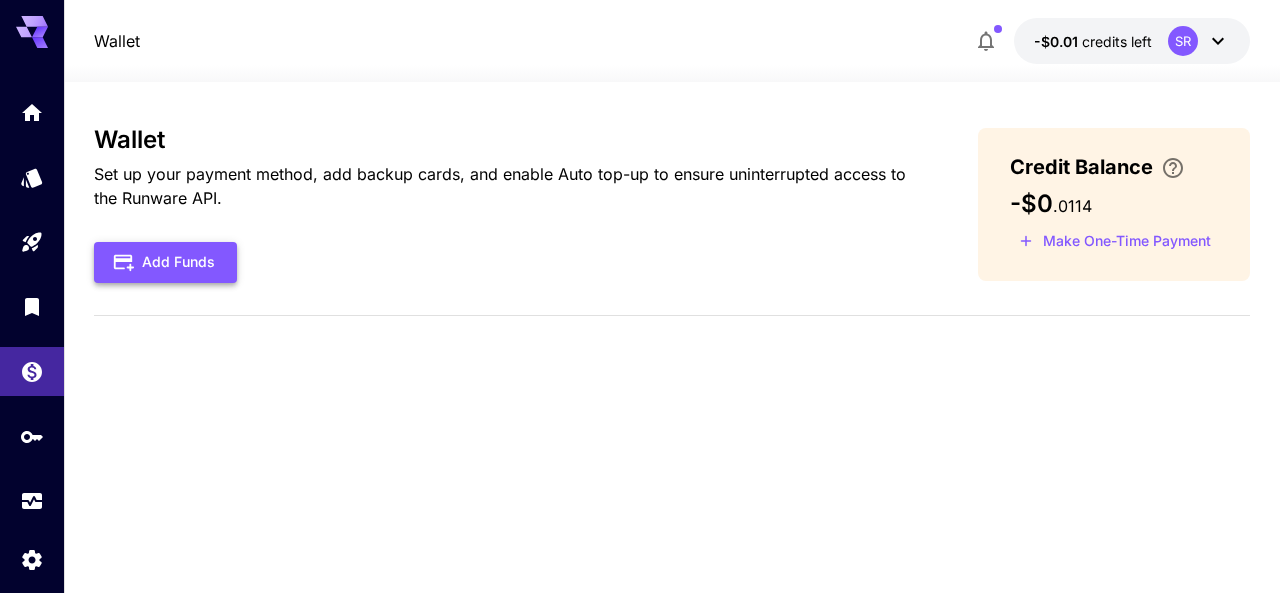 click on "Add Funds" at bounding box center [165, 262] 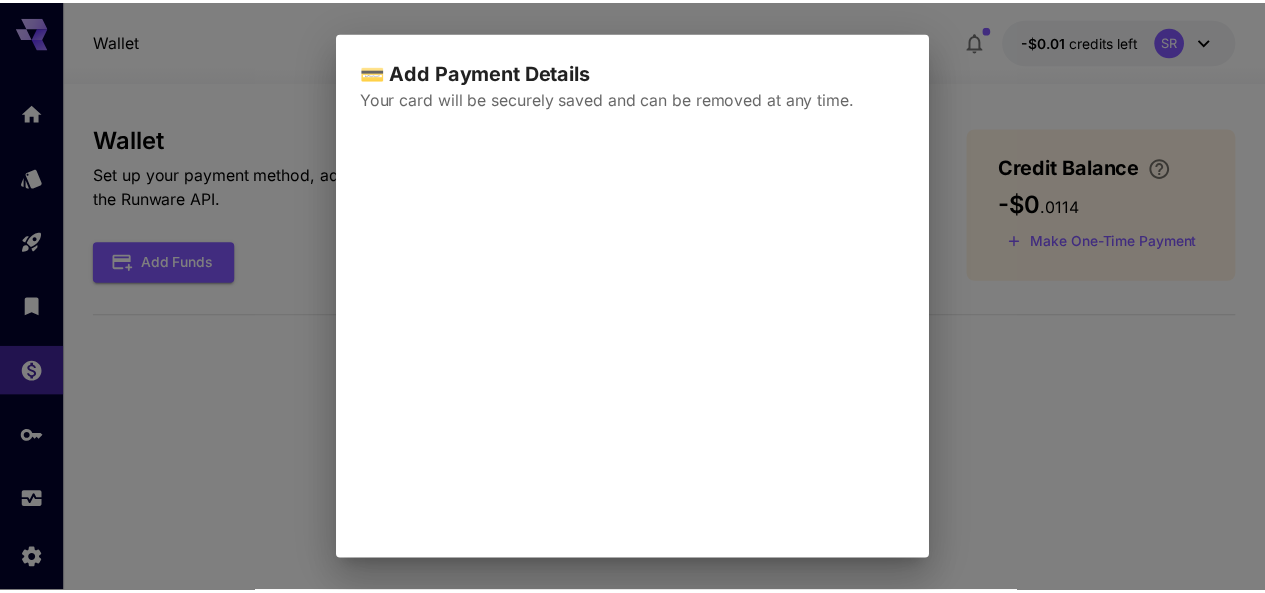 scroll, scrollTop: 196, scrollLeft: 0, axis: vertical 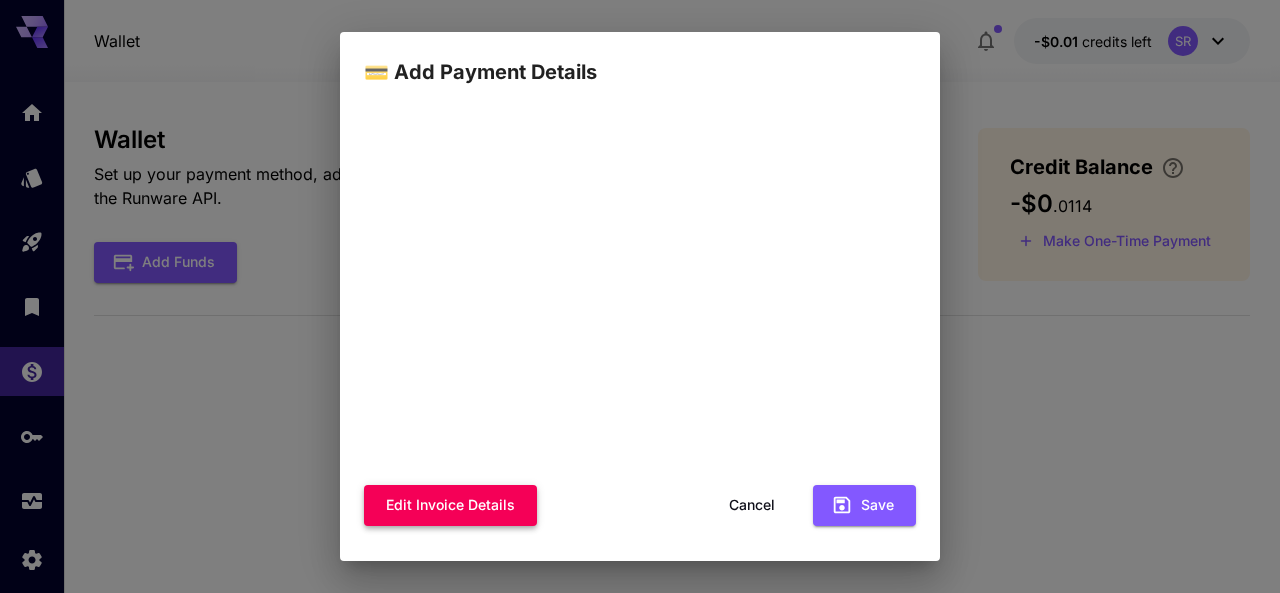 click on "Edit invoice details" at bounding box center [450, 505] 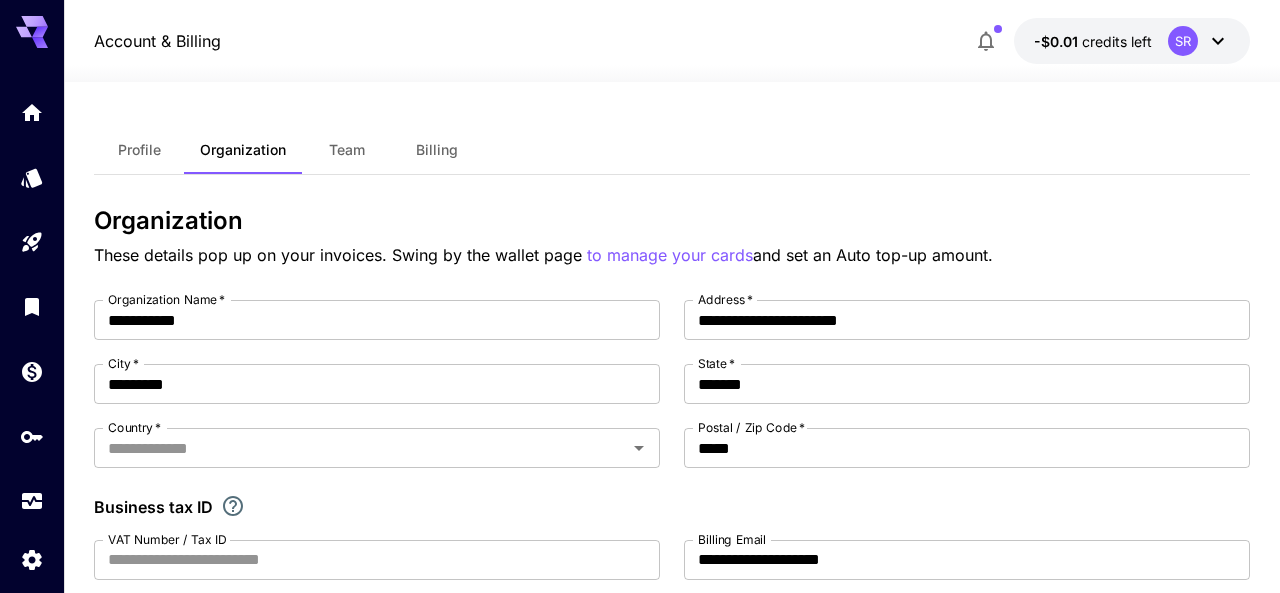 type on "********" 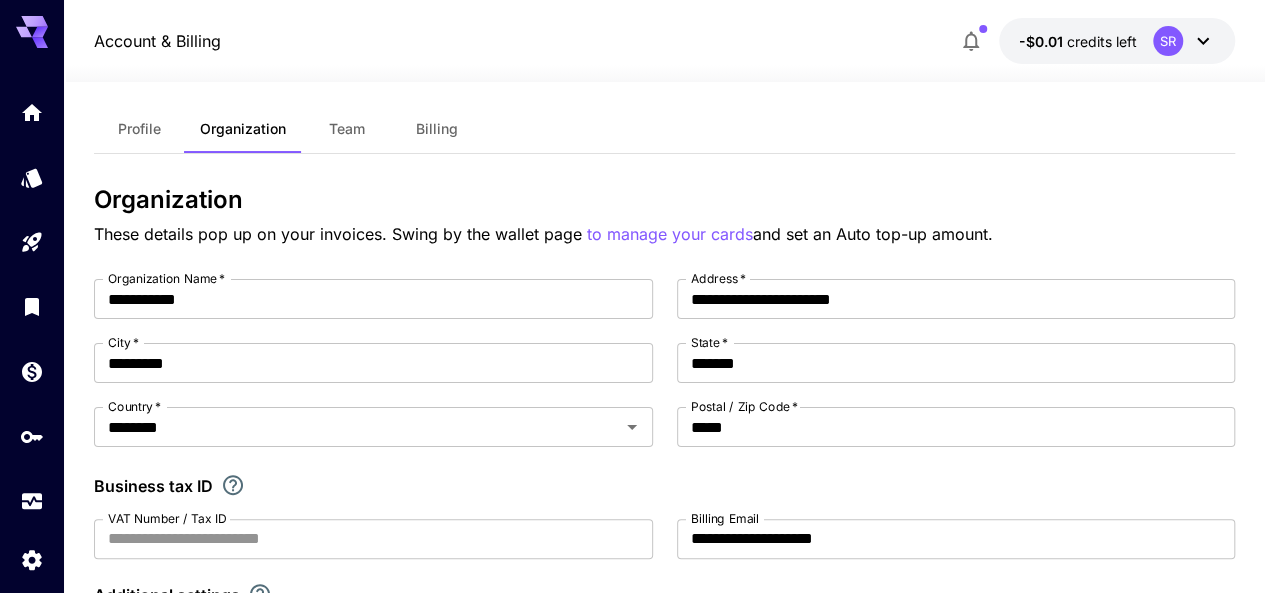 scroll, scrollTop: 0, scrollLeft: 0, axis: both 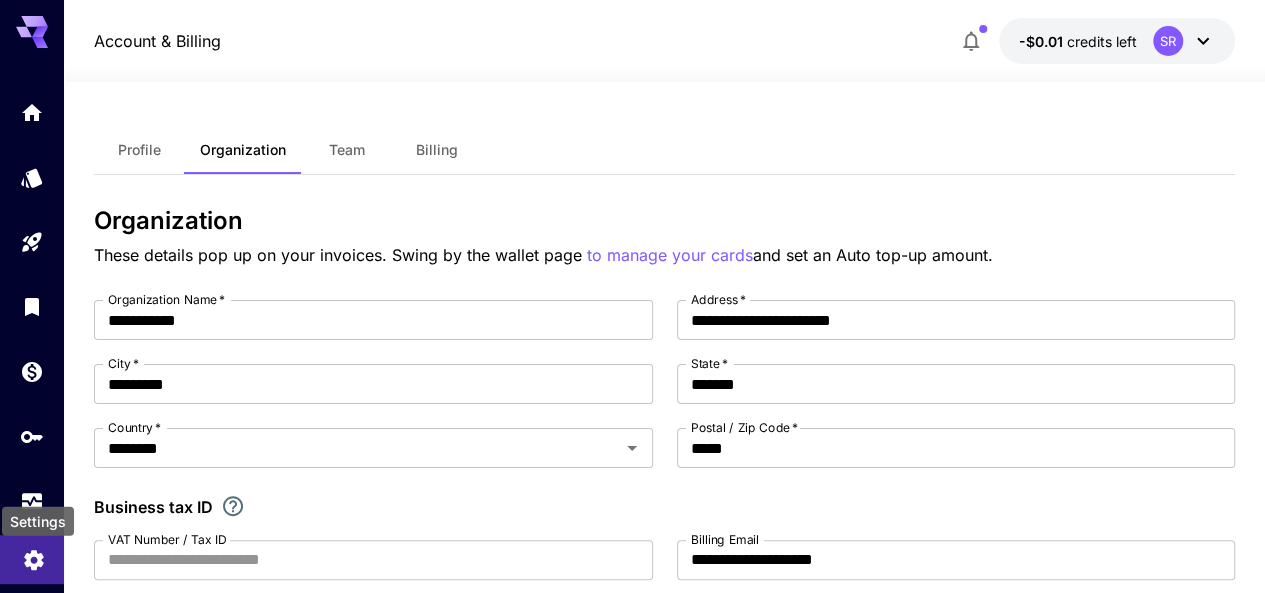 click at bounding box center [32, 559] 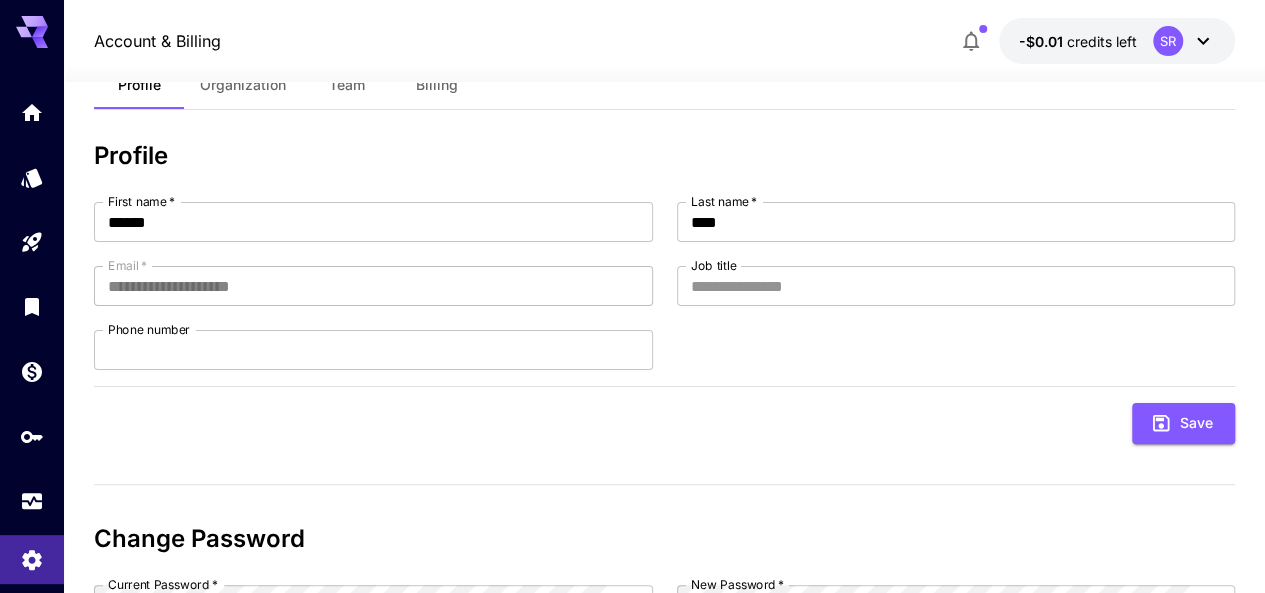 scroll, scrollTop: 0, scrollLeft: 0, axis: both 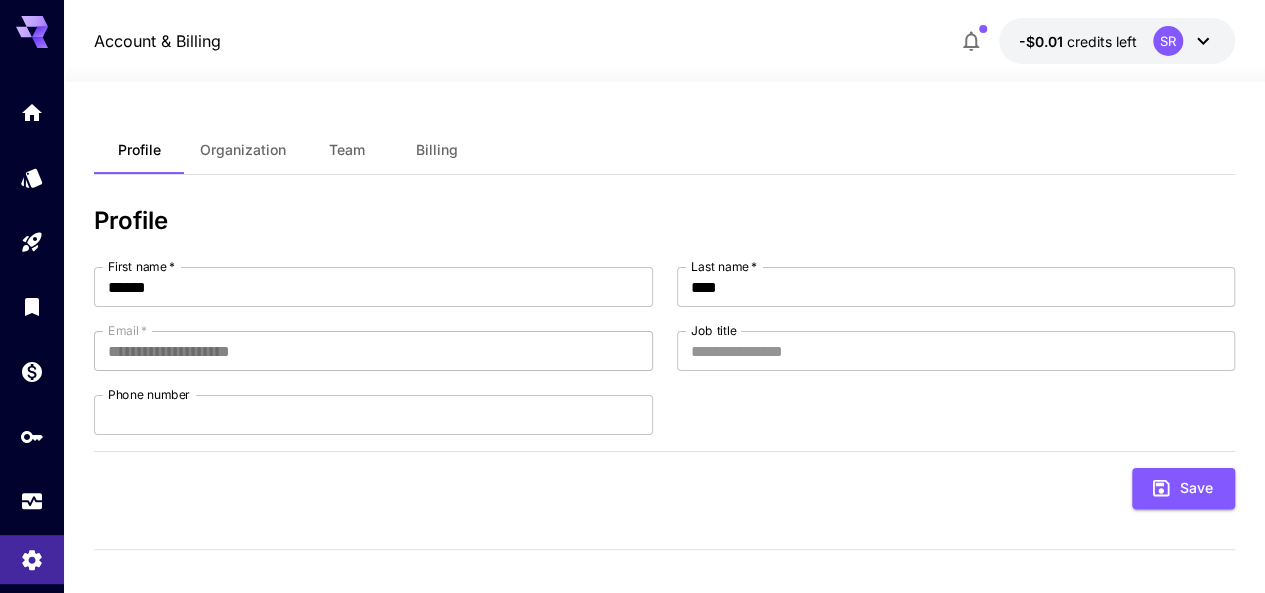 click 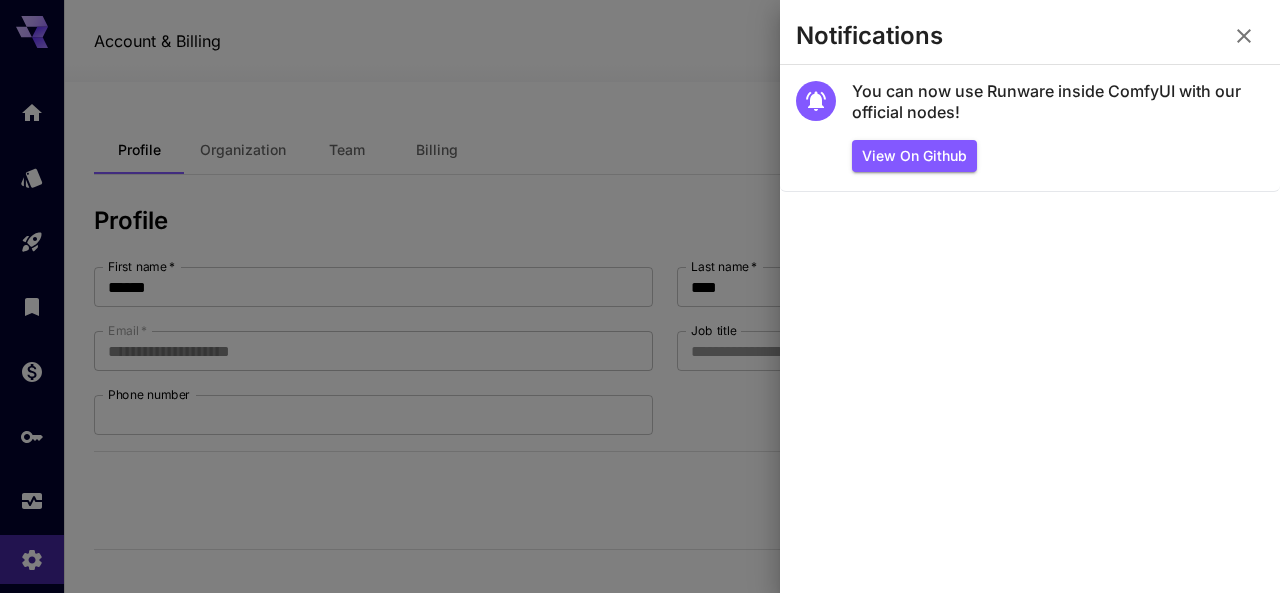 click at bounding box center (640, 296) 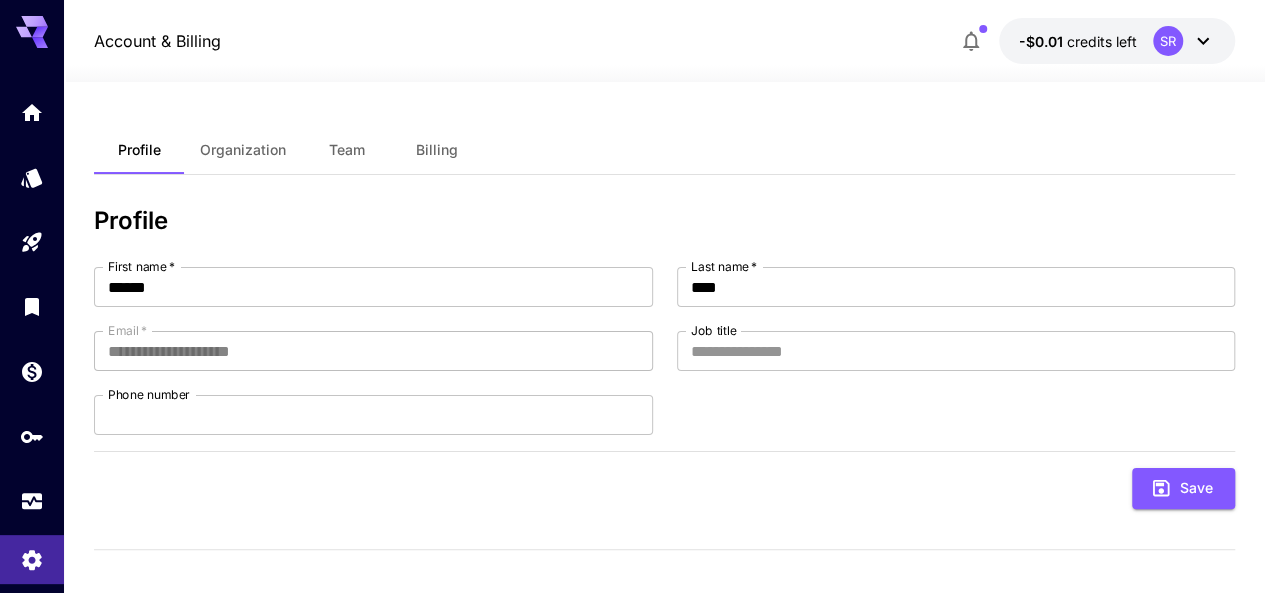 click on "SR" at bounding box center [1184, 41] 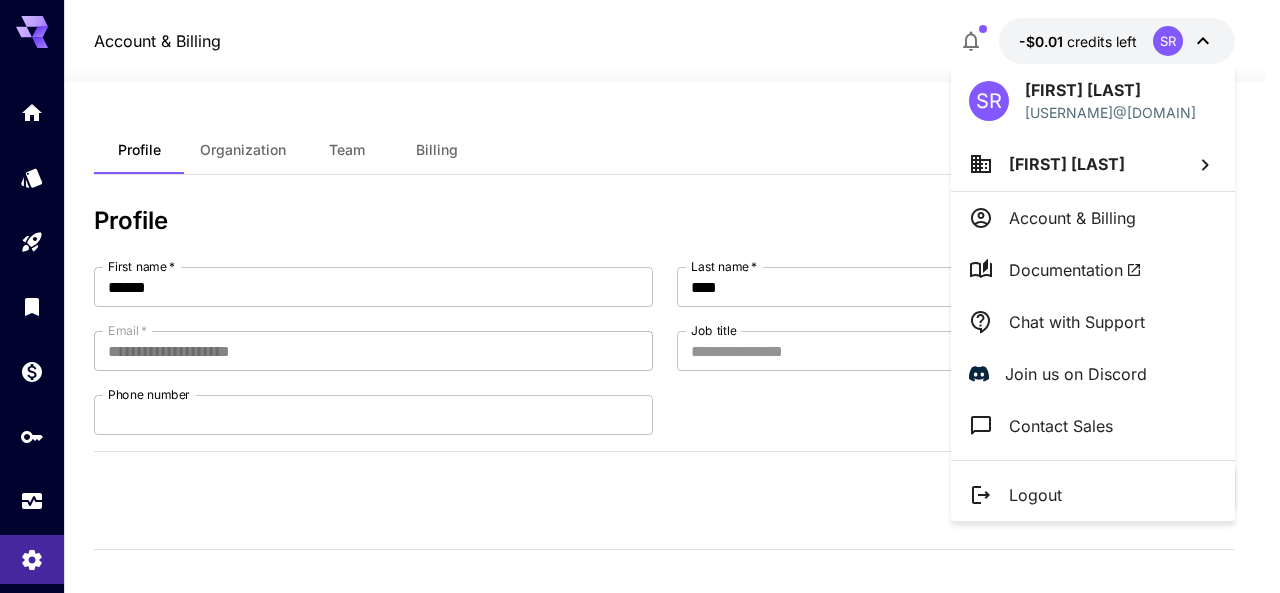 click on "[FIRST] [LAST]" at bounding box center [1093, 164] 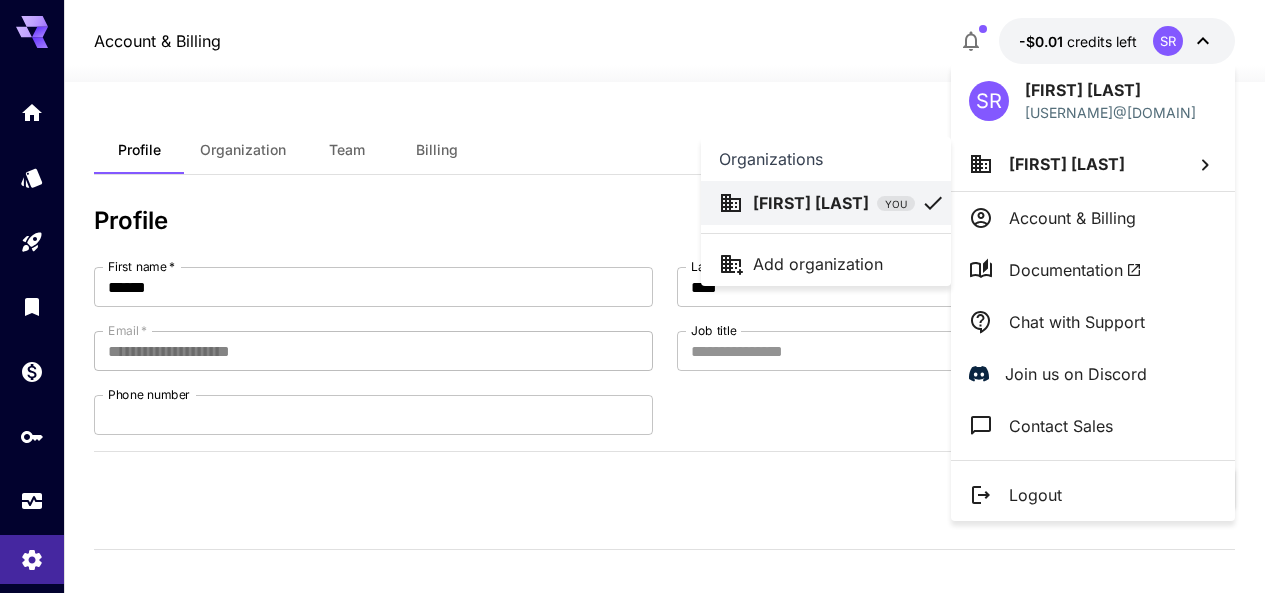 click at bounding box center [640, 296] 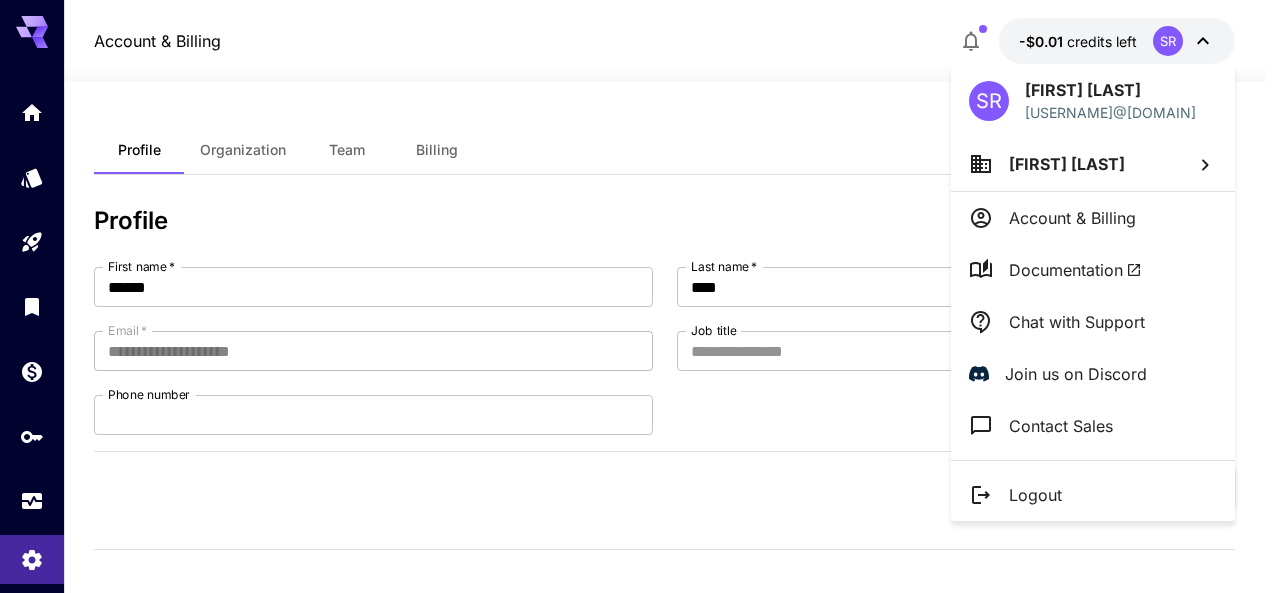 click at bounding box center (640, 296) 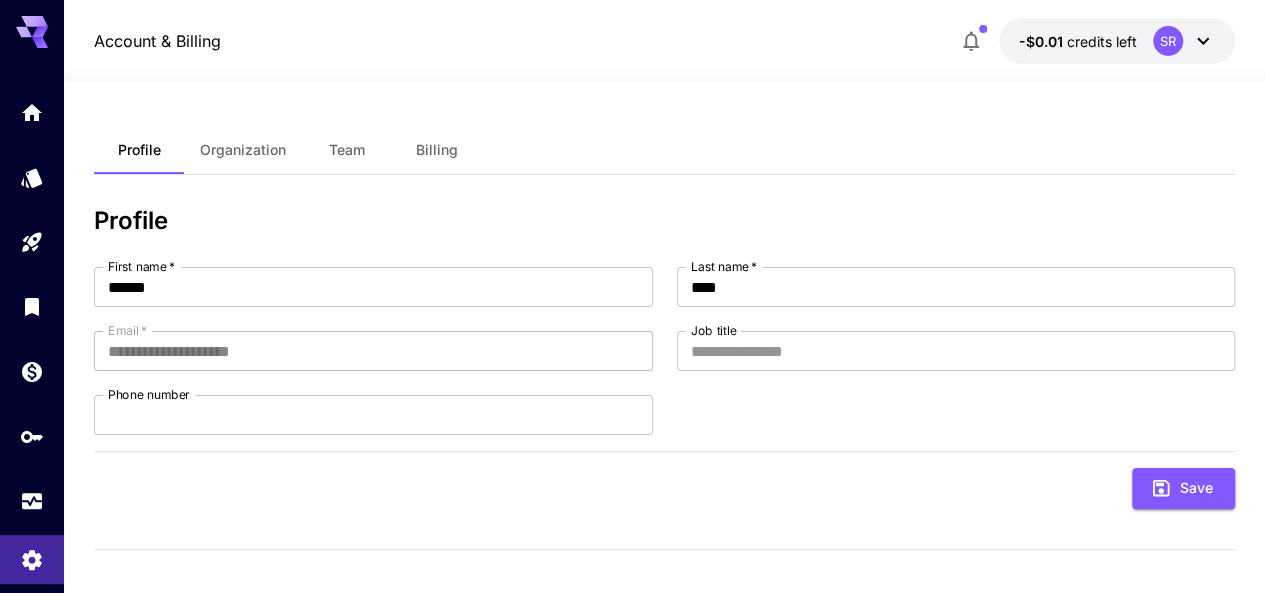 click on "Team" at bounding box center (347, 150) 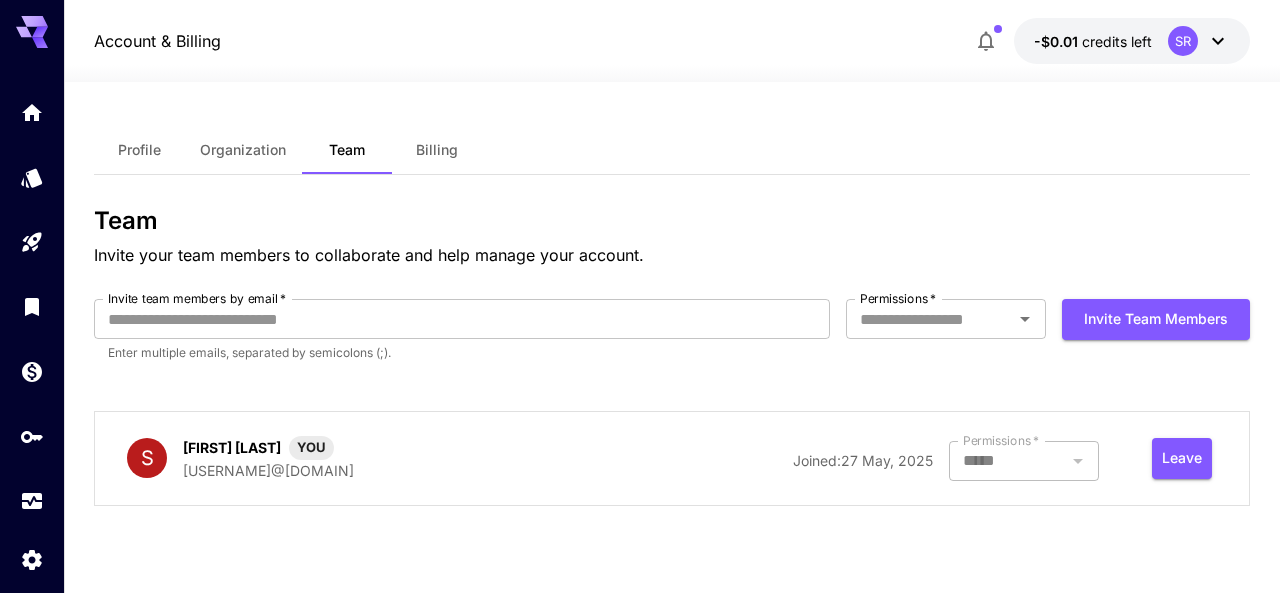 click on "Billing" at bounding box center [437, 150] 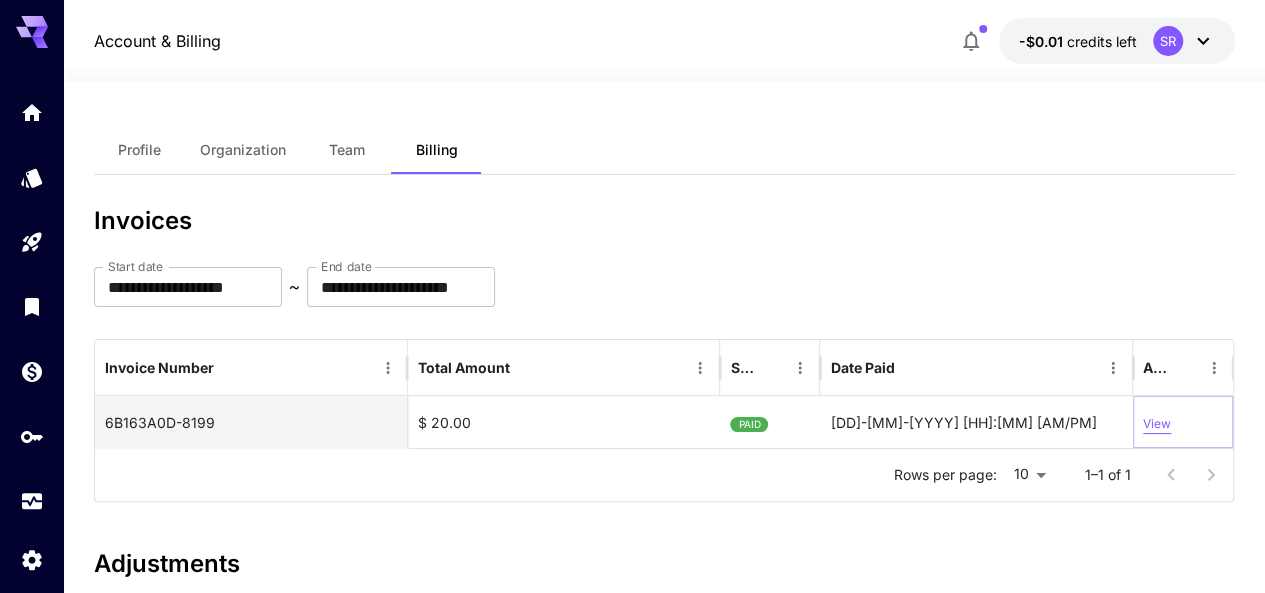 click on "View" at bounding box center [1157, 424] 